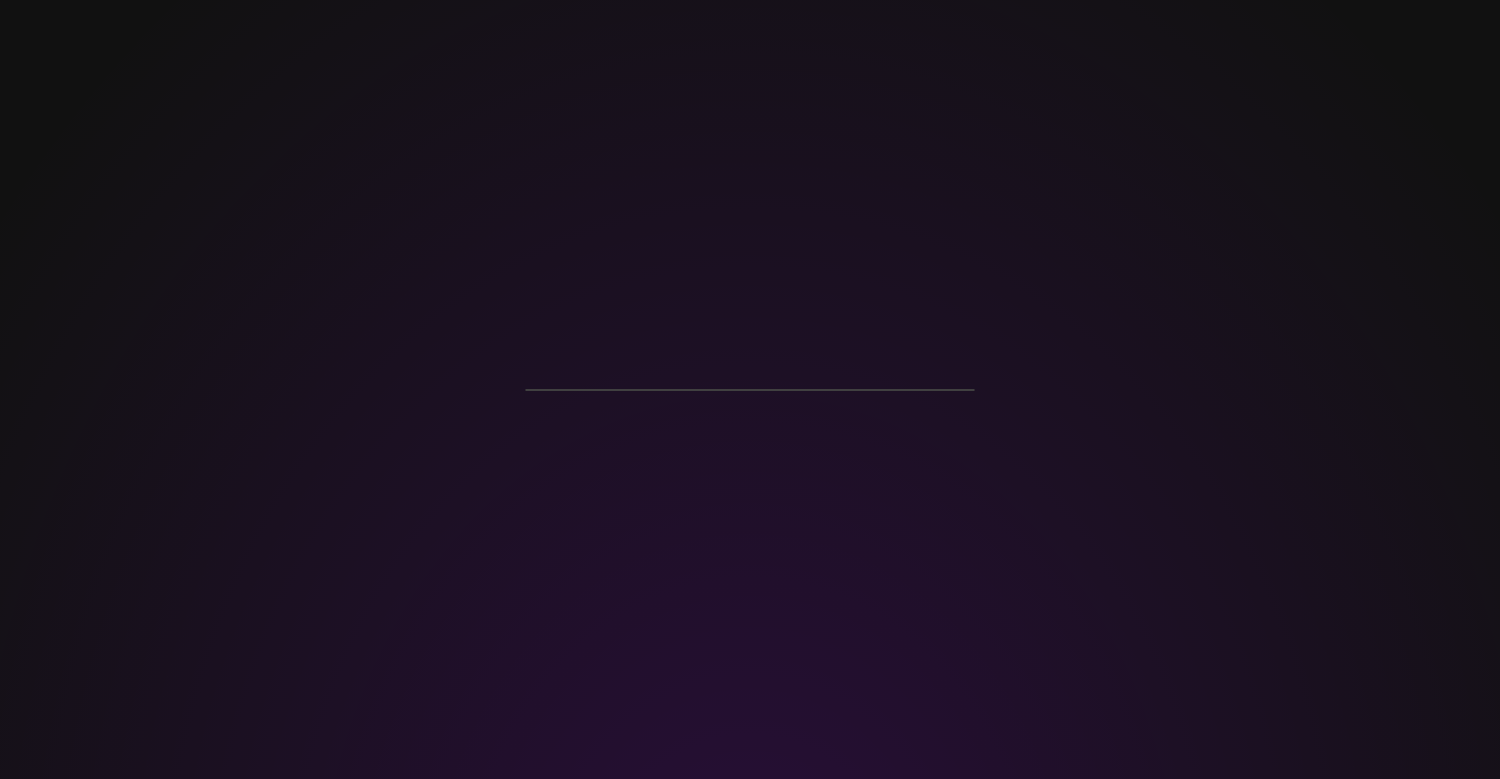 scroll, scrollTop: 0, scrollLeft: 0, axis: both 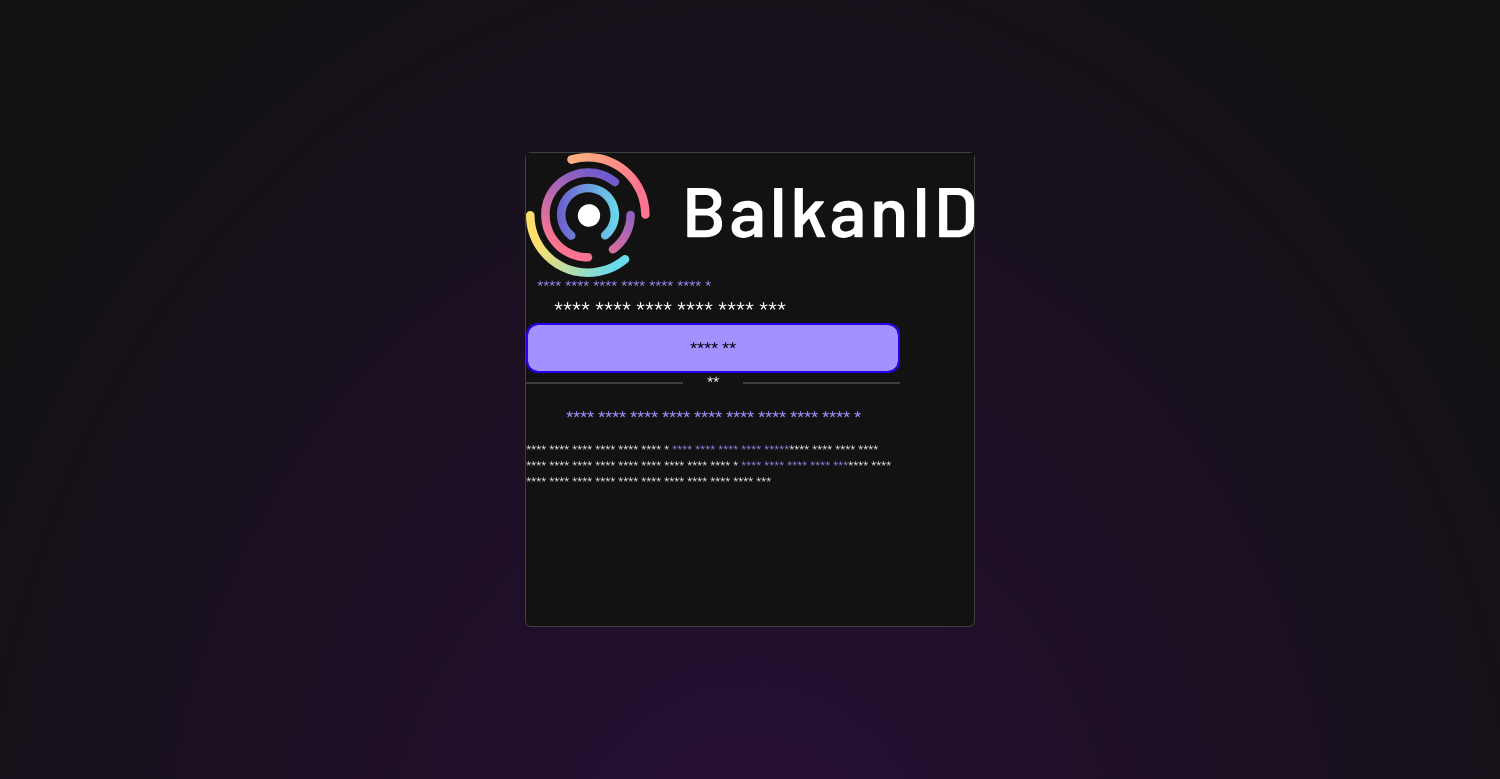click at bounding box center (713, 348) 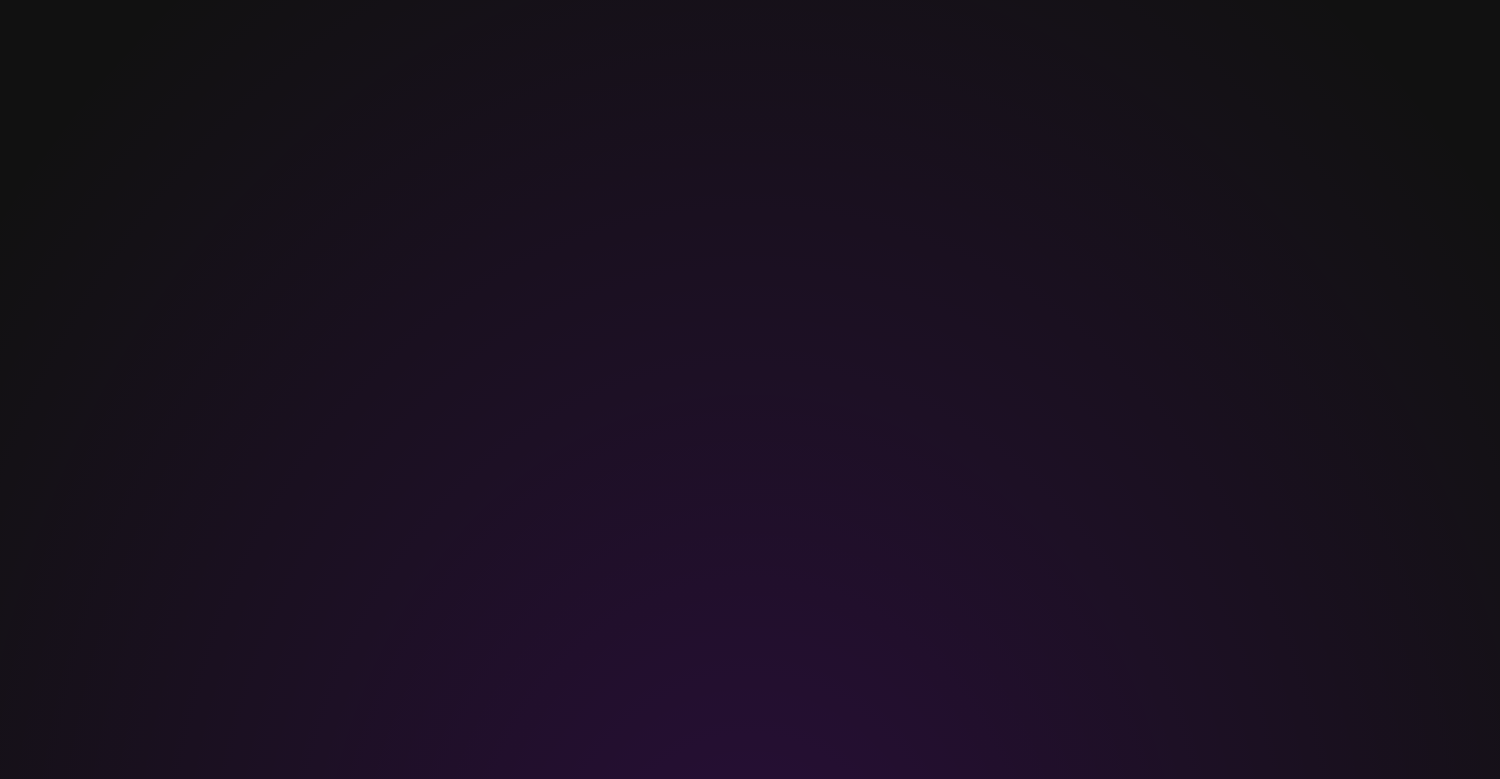 scroll, scrollTop: 0, scrollLeft: 0, axis: both 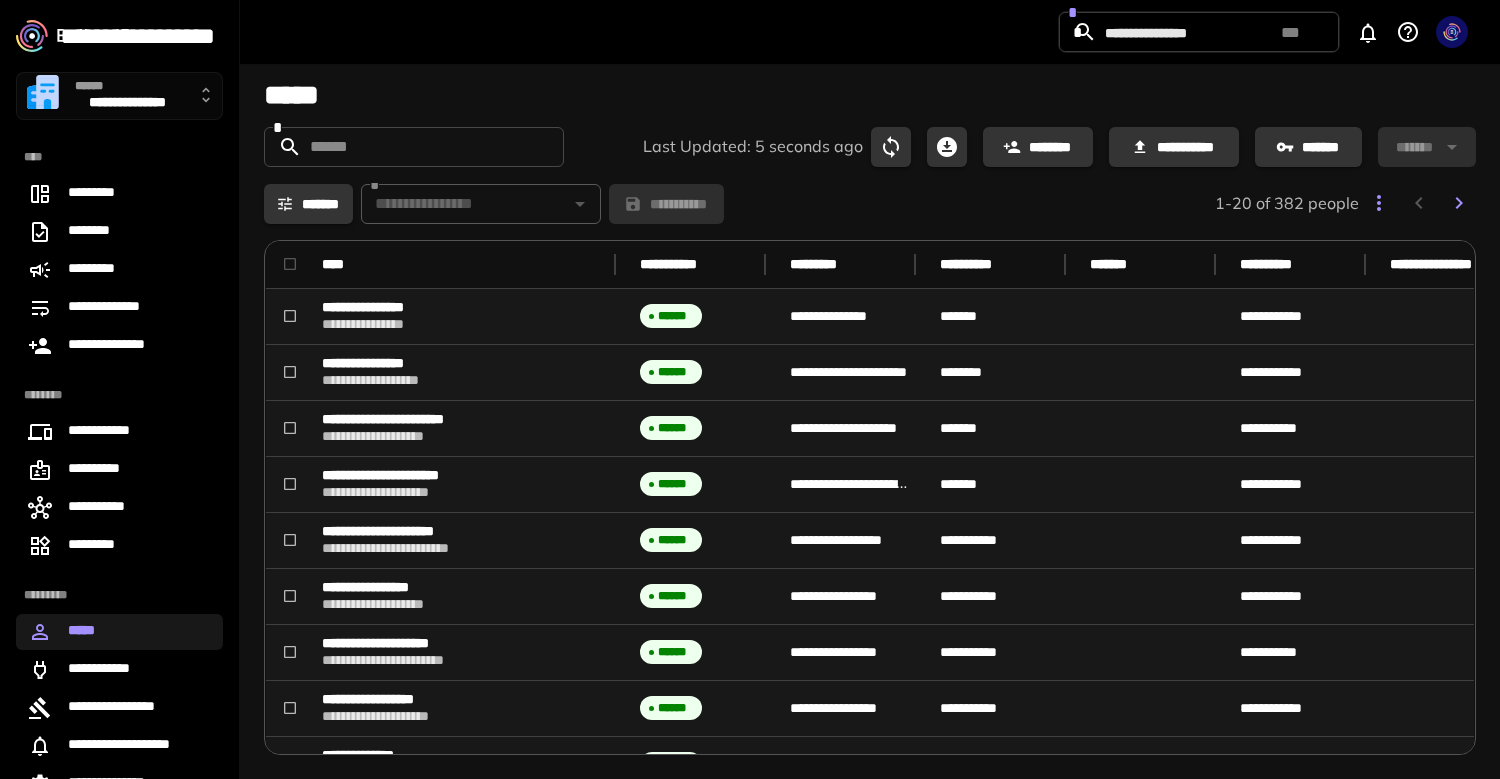 drag, startPoint x: 553, startPoint y: 264, endPoint x: 624, endPoint y: 268, distance: 71.11259 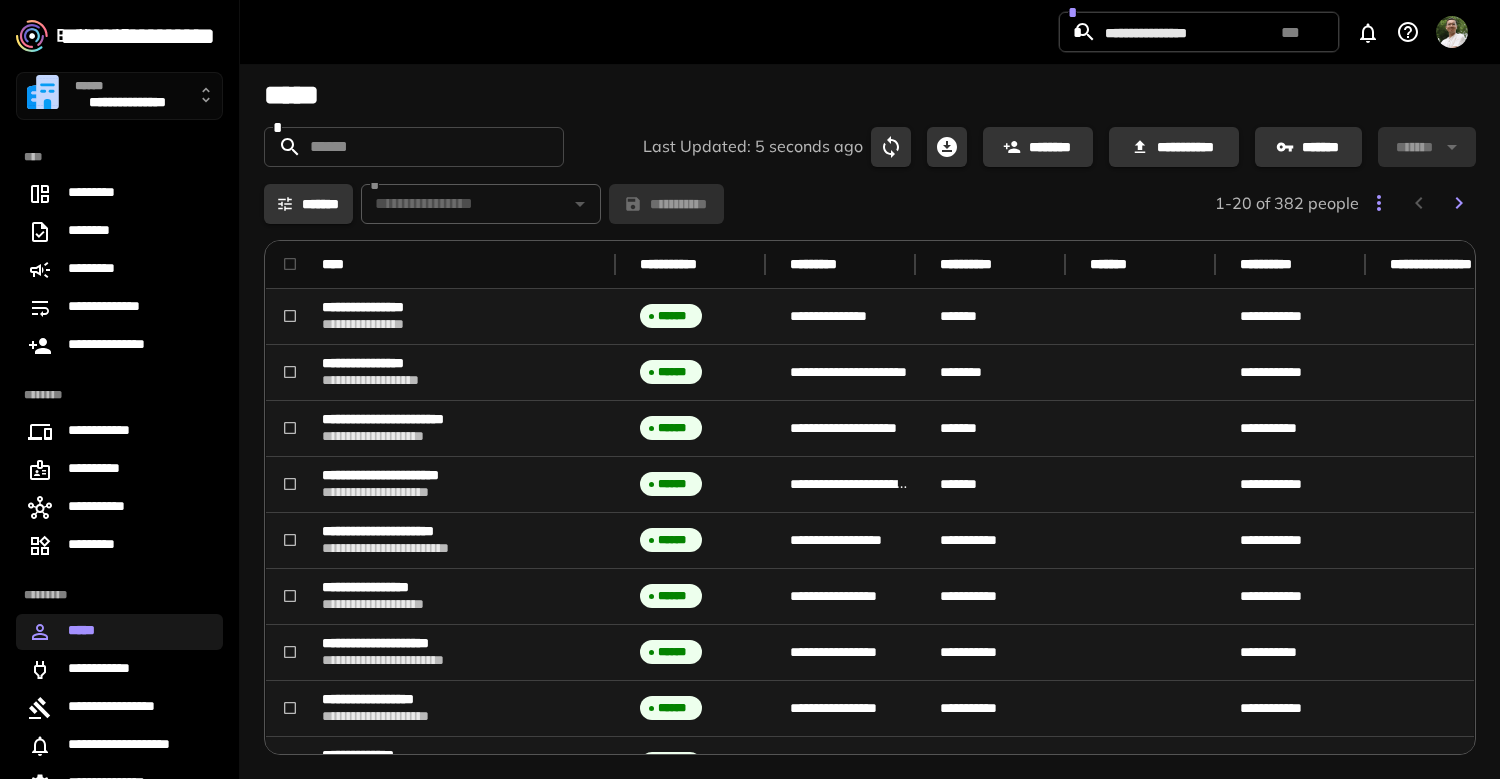 click on "**********" at bounding box center [1220, 265] 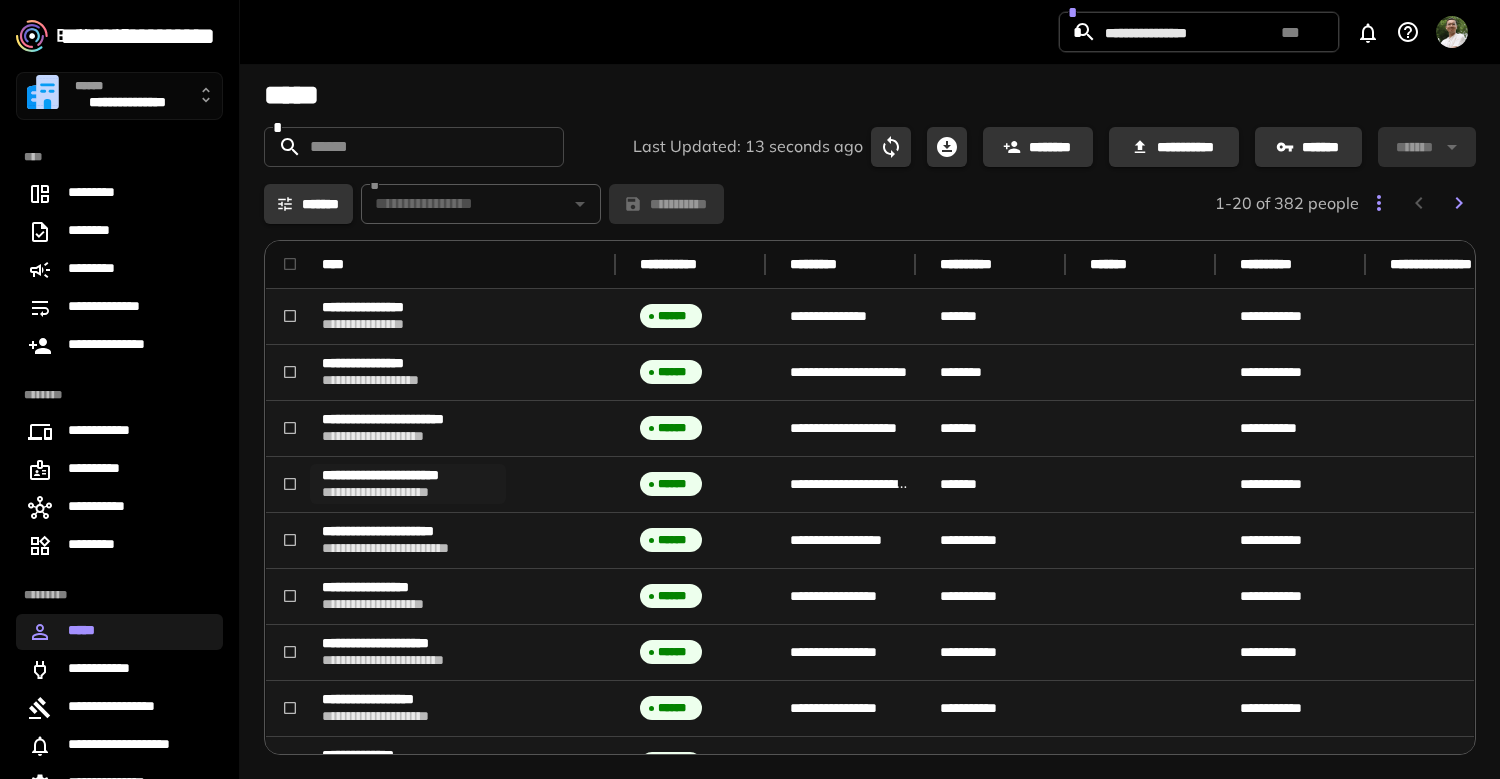 scroll, scrollTop: 655, scrollLeft: 0, axis: vertical 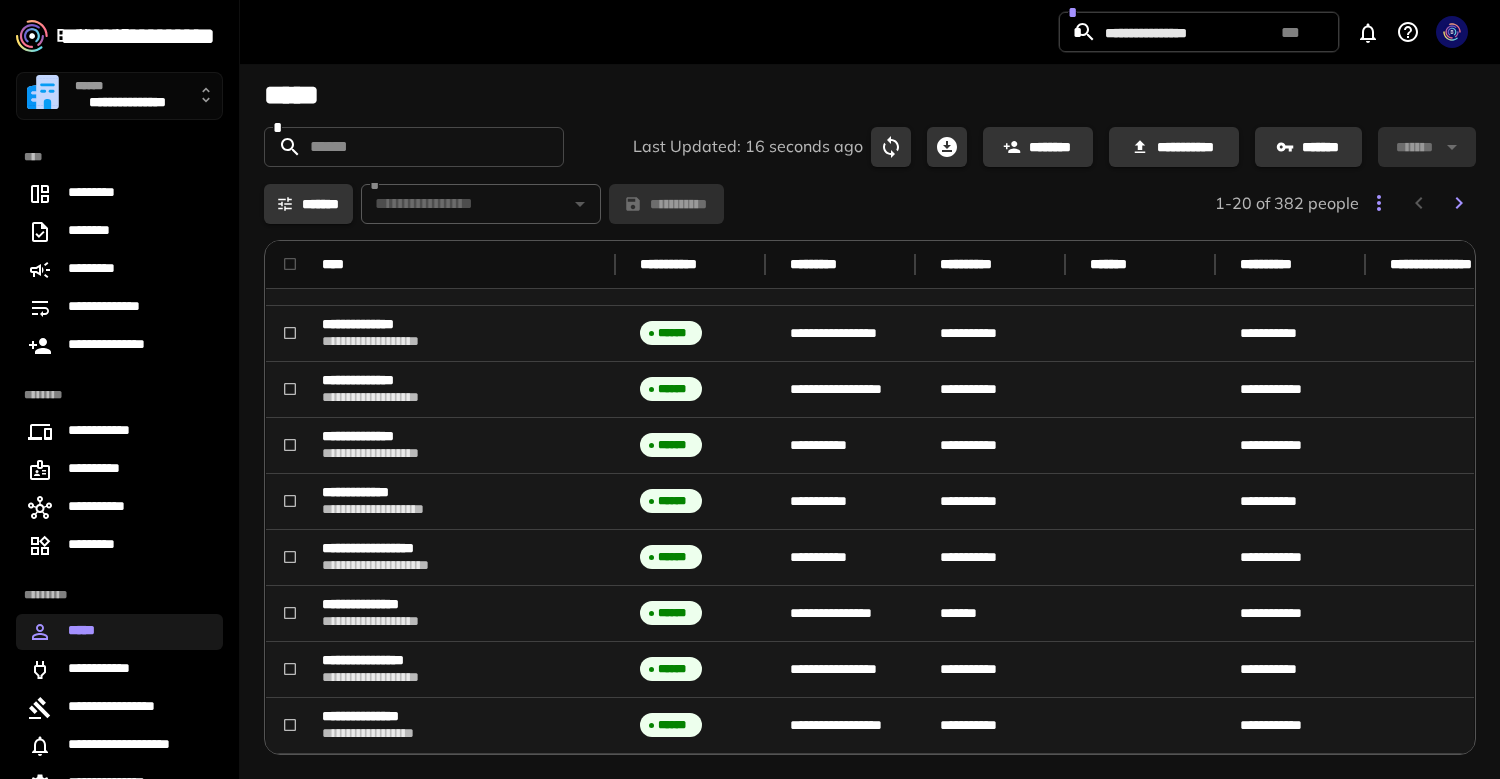 click 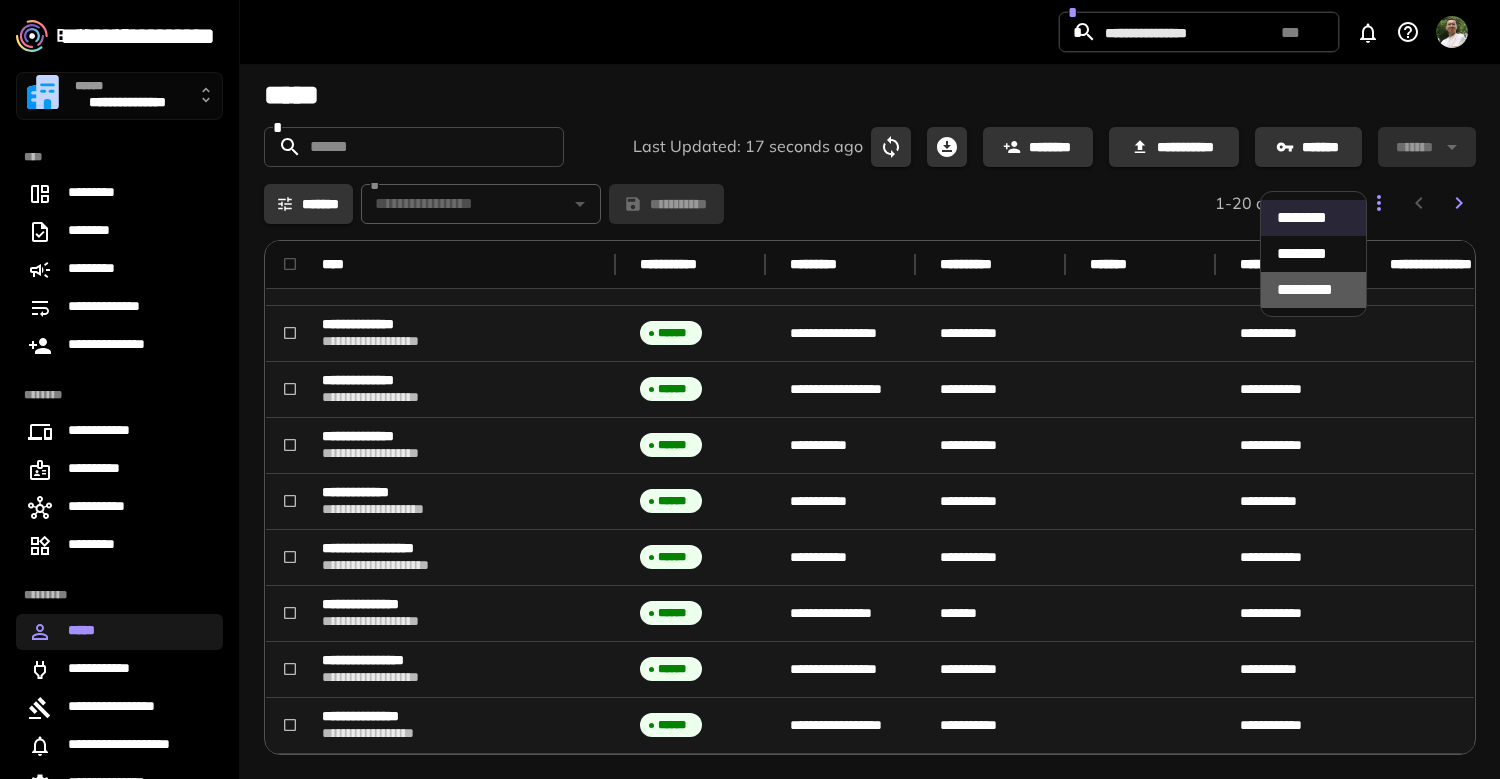 click on "*** *****" at bounding box center (1313, 290) 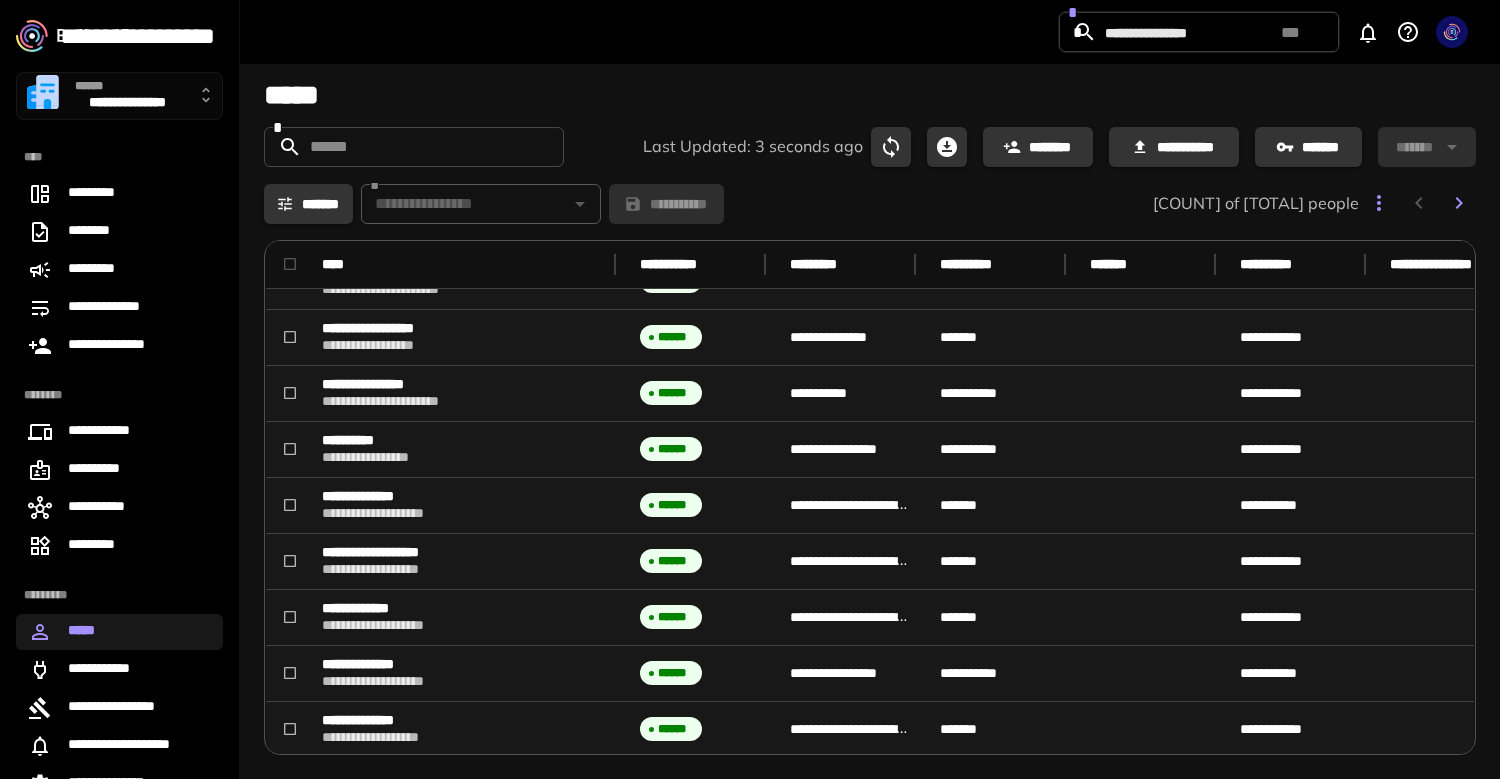 scroll, scrollTop: 5135, scrollLeft: 0, axis: vertical 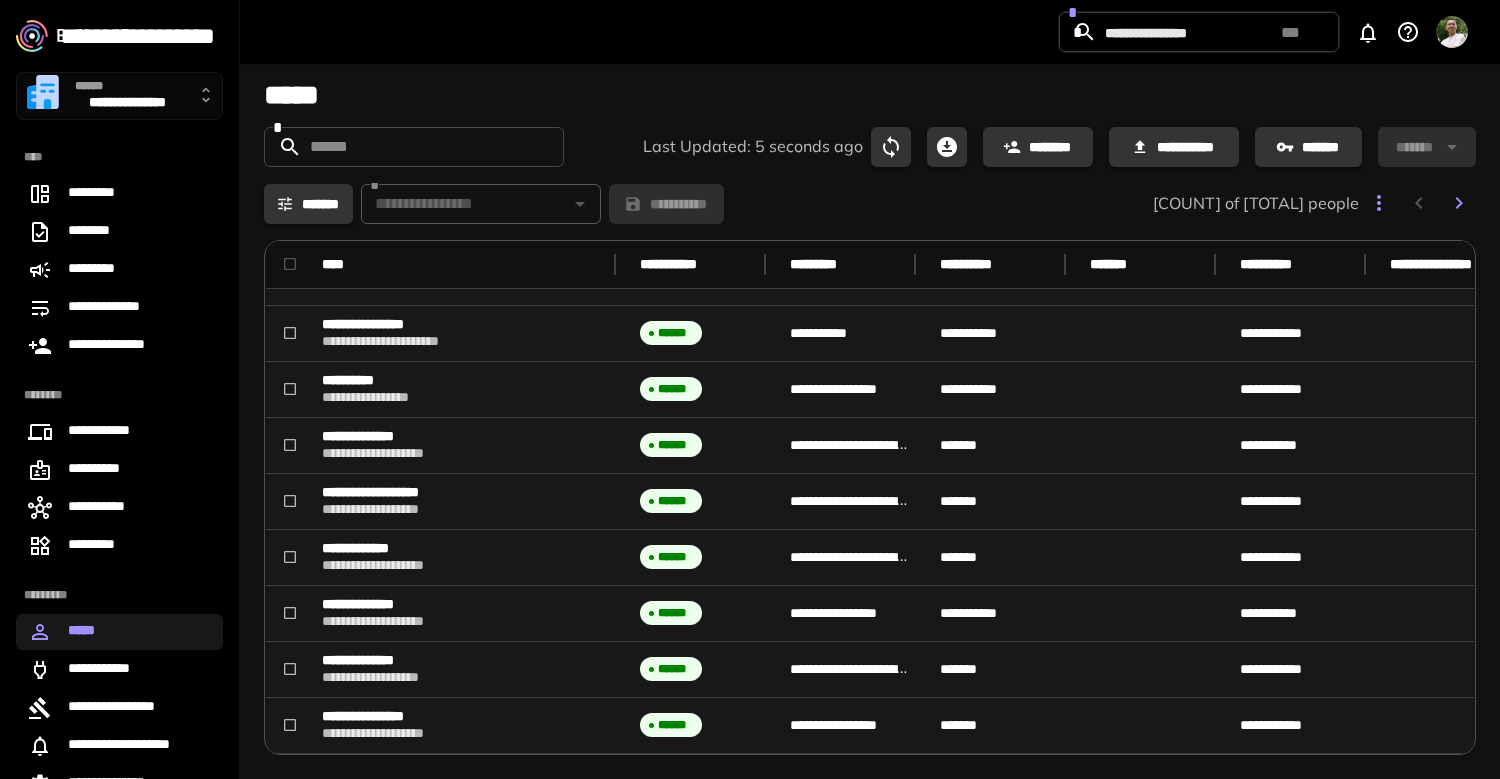 click on "[LAST] Updated: [TIME] ago [COUNT] of [TOTAL] people [LAST] [FIRST] [PHONE] [EMAIL] [DOB] [AGE] [SSN] [DLN] [CCNUM] [PASSPORT]" at bounding box center [870, 417] 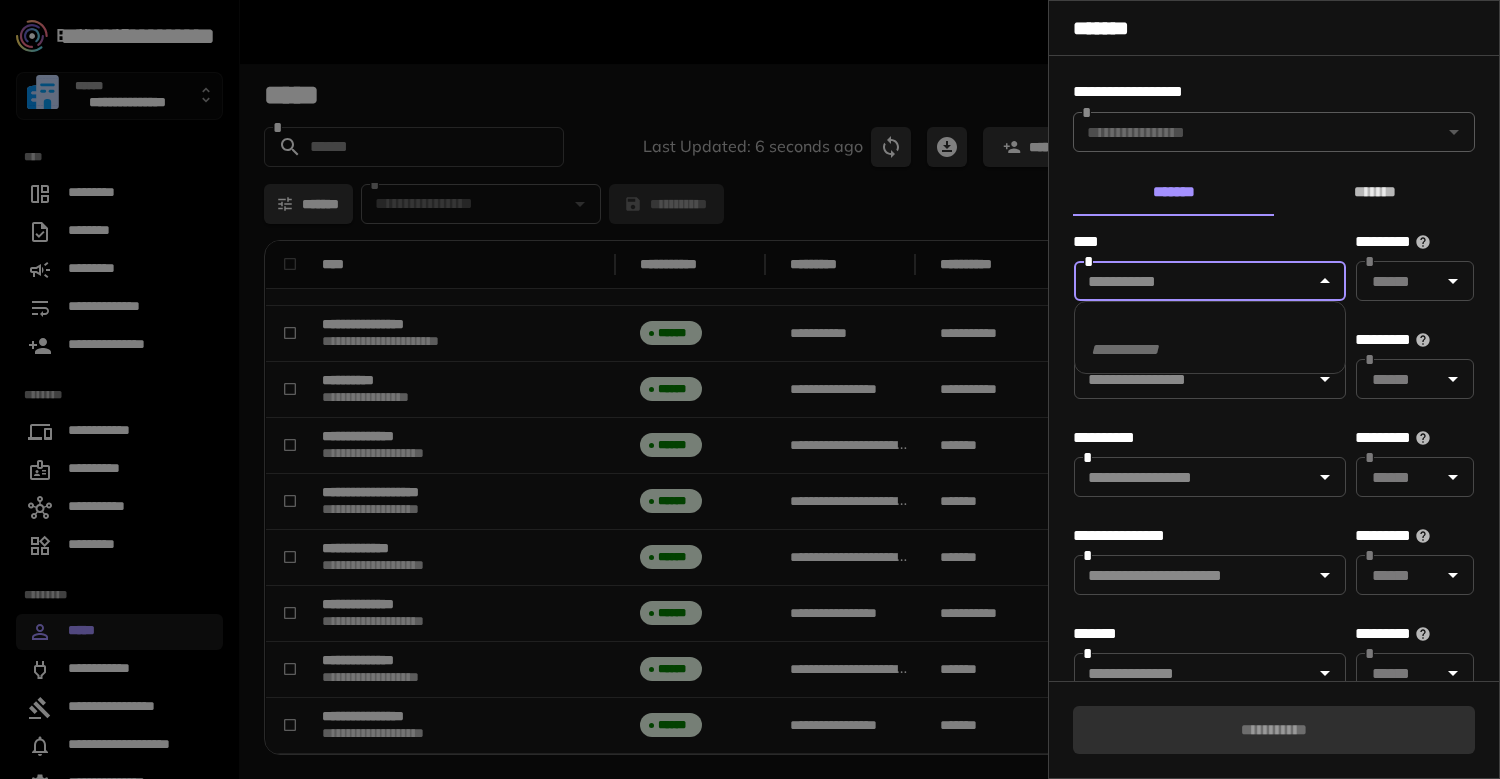 click at bounding box center [1193, 281] 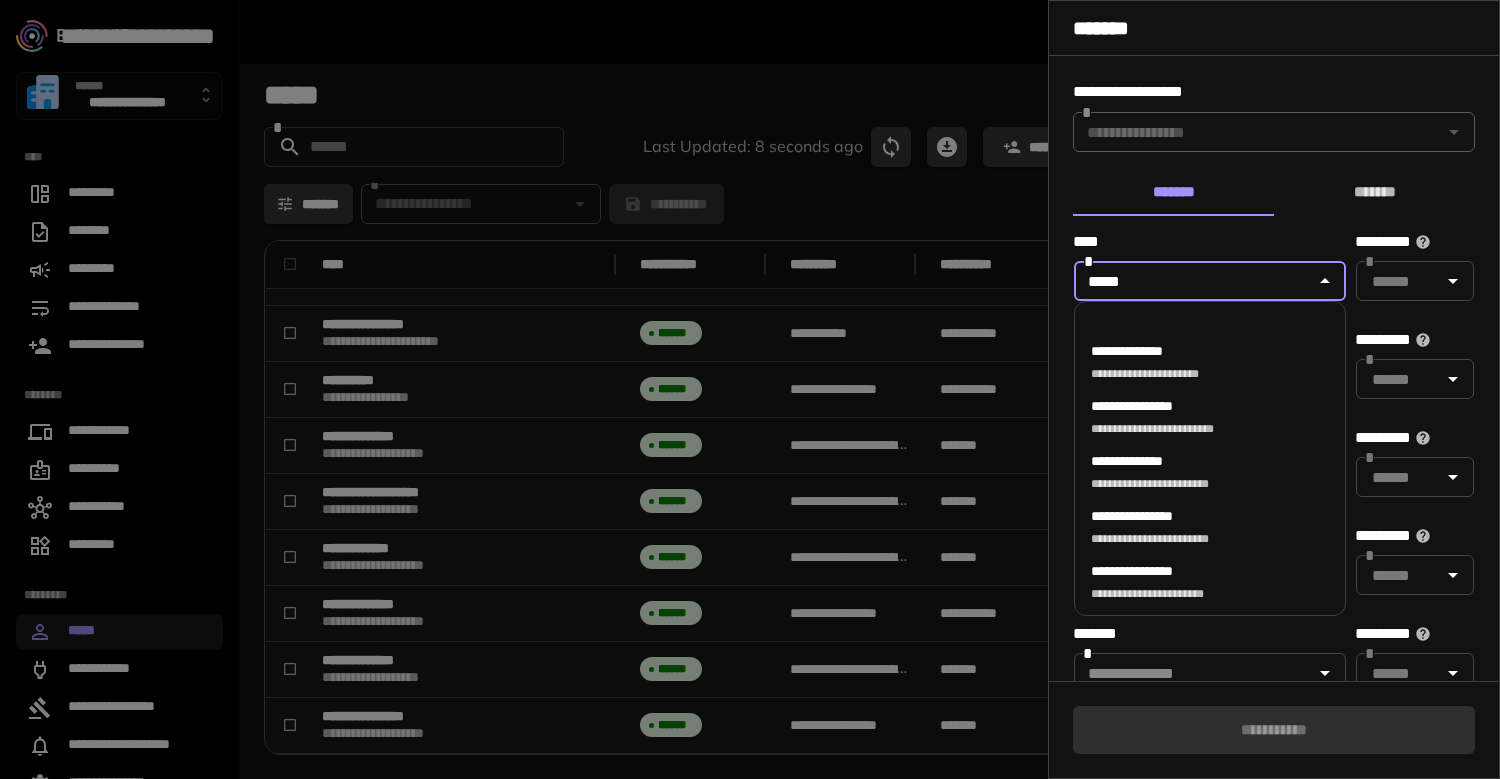 type on "******" 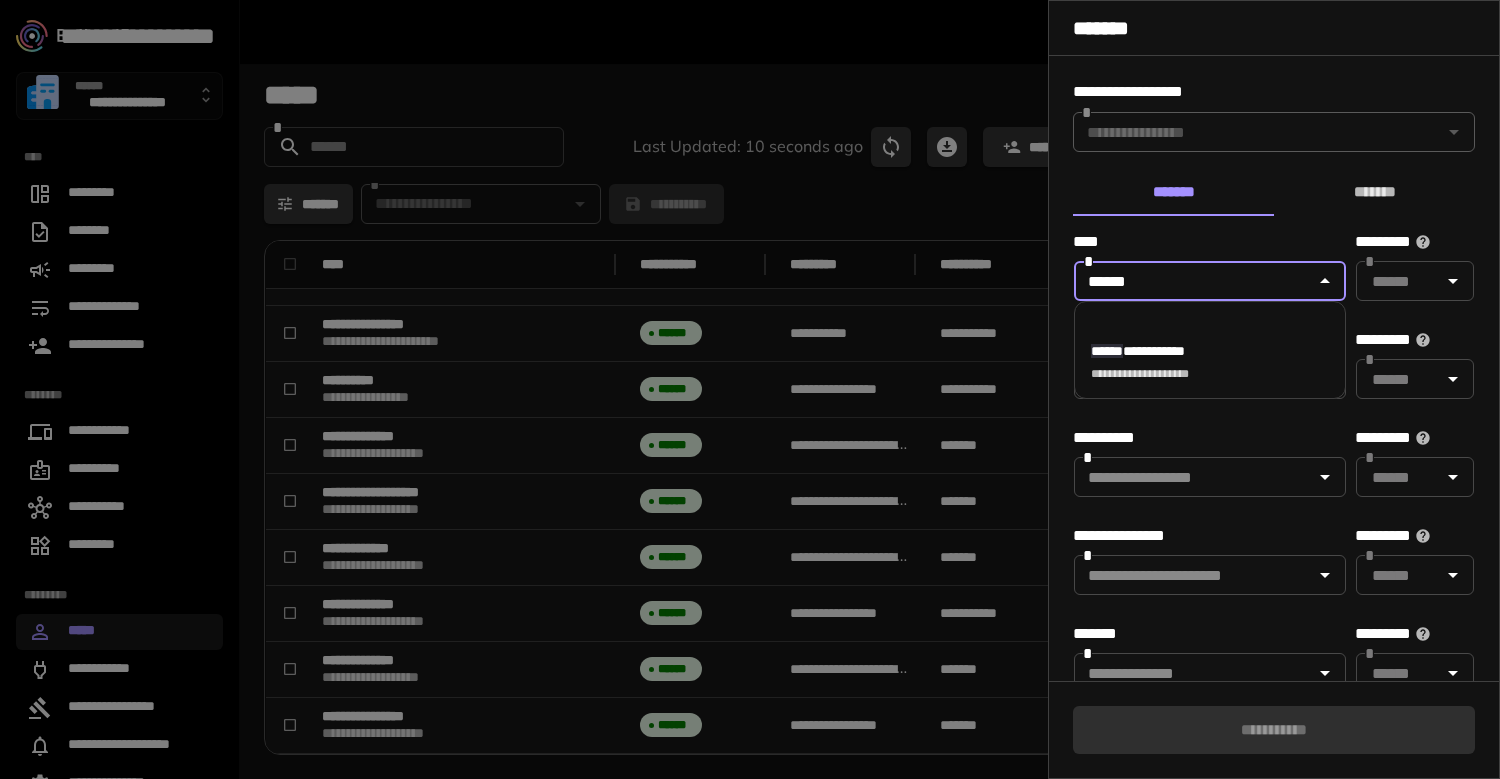 click on "[FIRST] [LAST] [EMAIL]" at bounding box center (1210, 362) 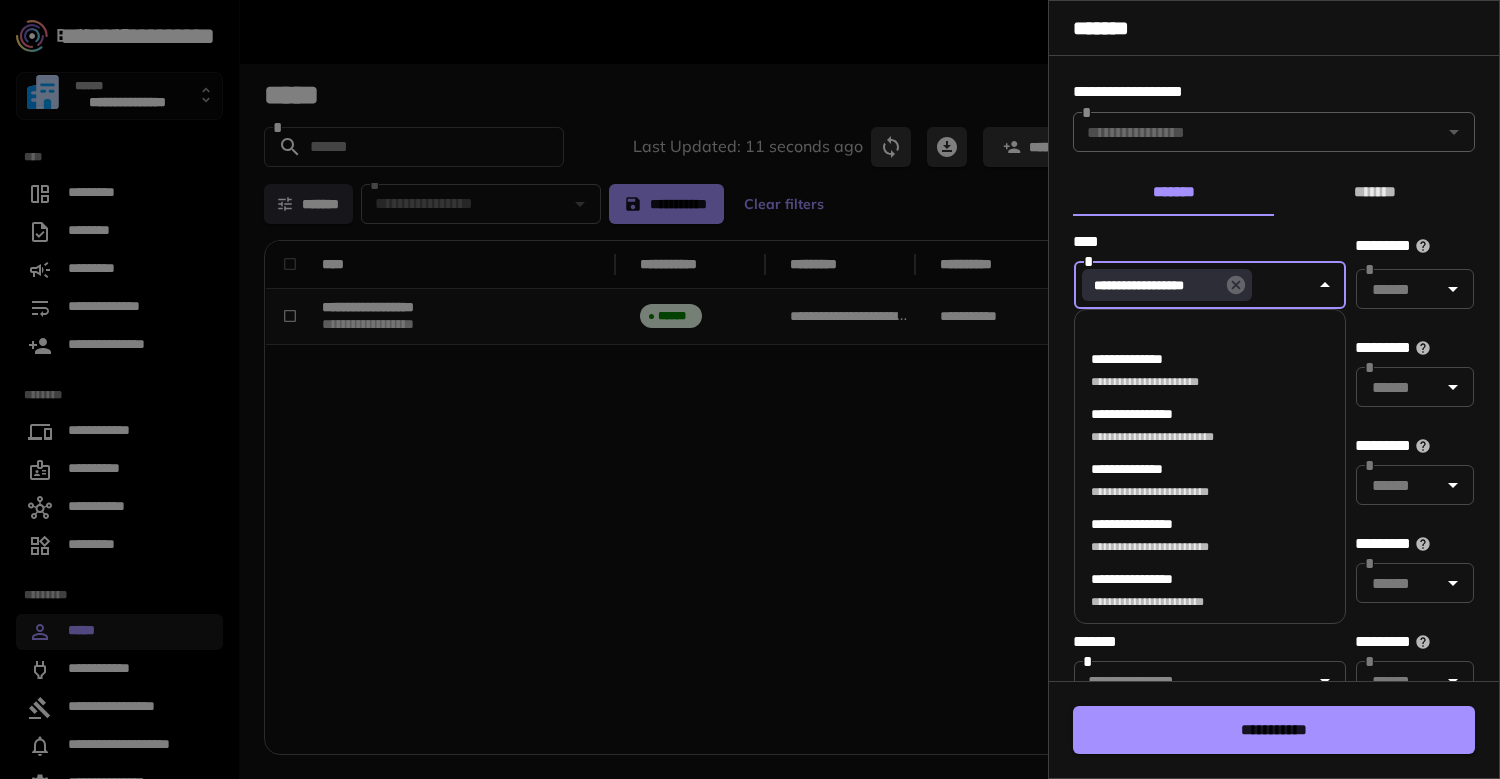 scroll, scrollTop: 0, scrollLeft: 0, axis: both 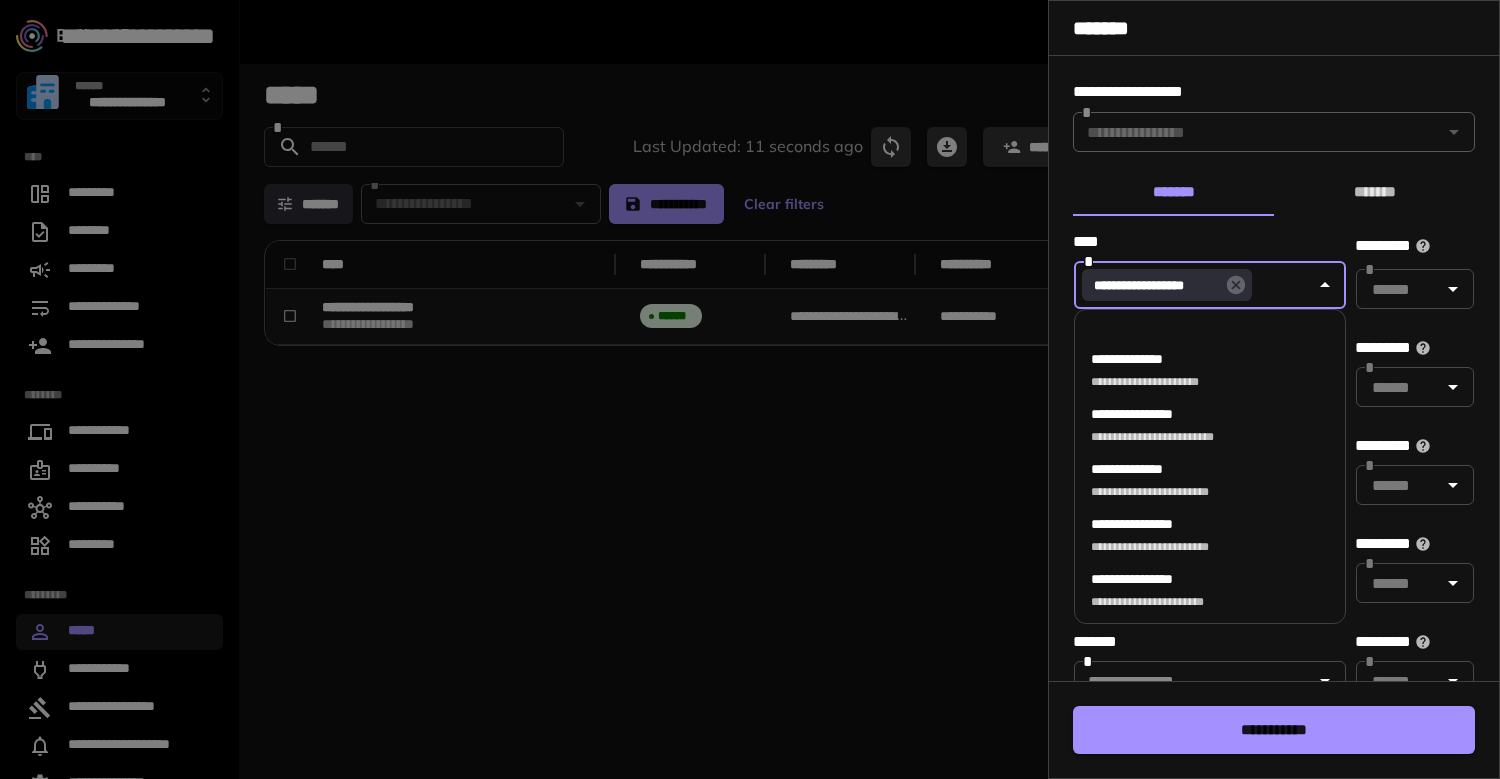click at bounding box center (750, 389) 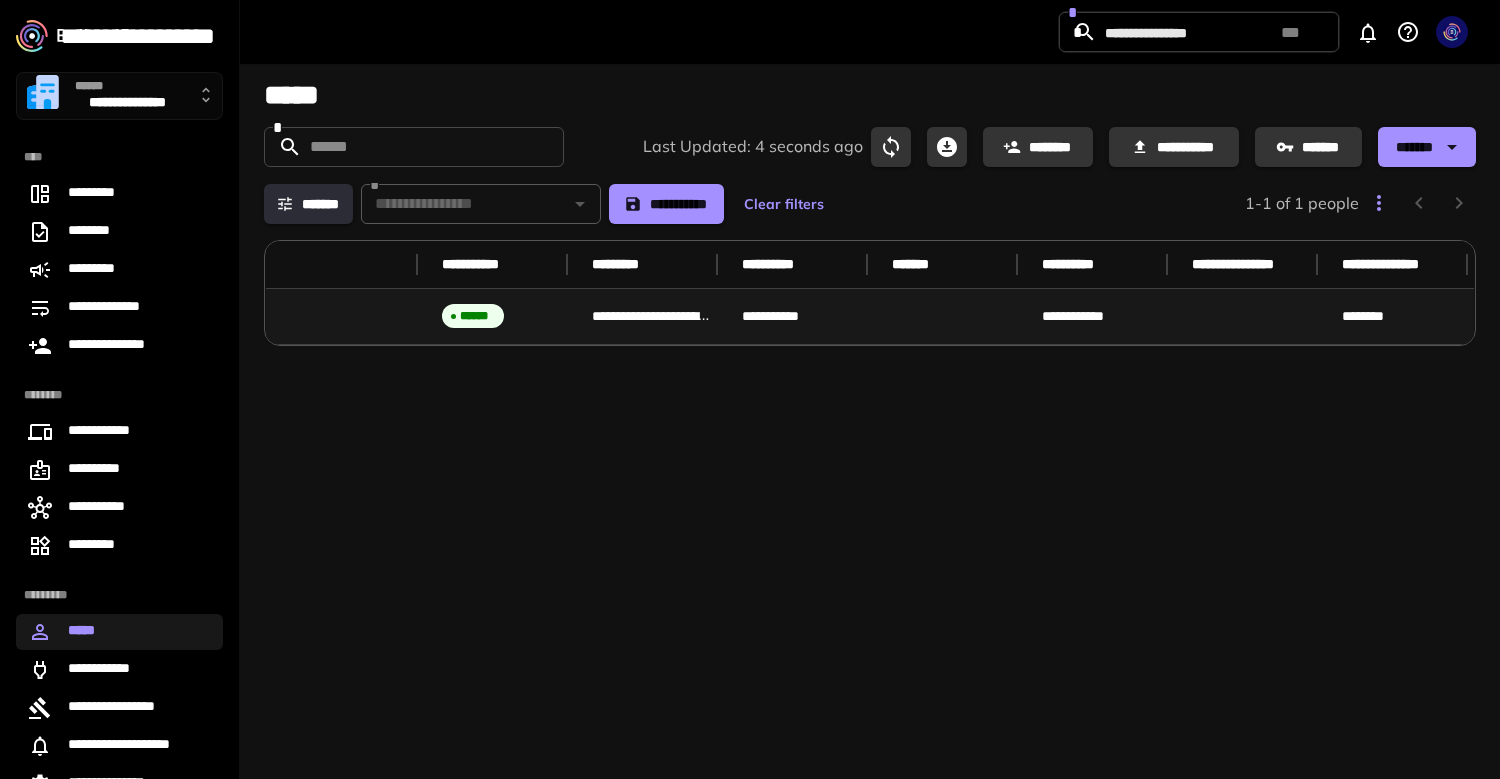 scroll, scrollTop: 0, scrollLeft: 0, axis: both 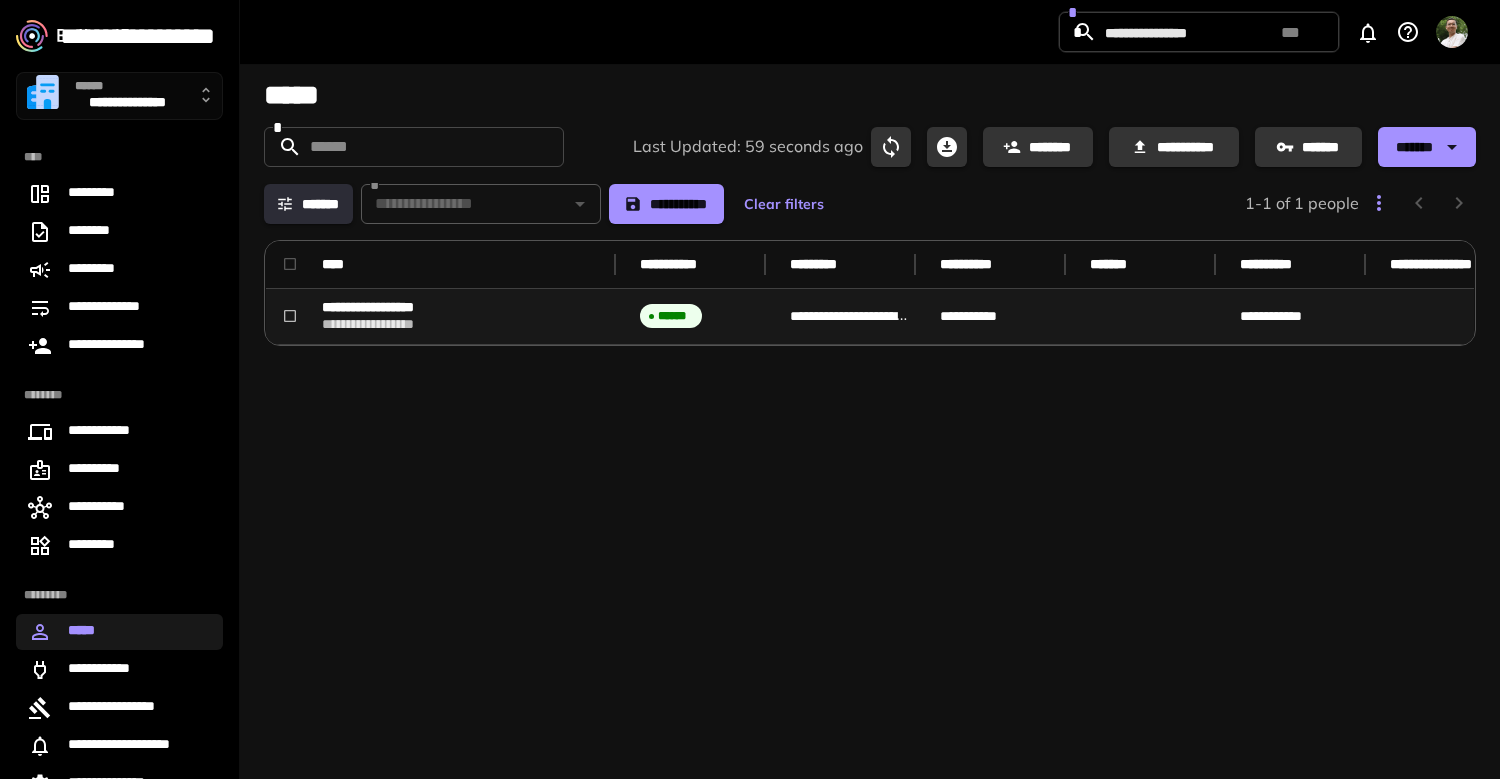 click on "*******" at bounding box center [308, 204] 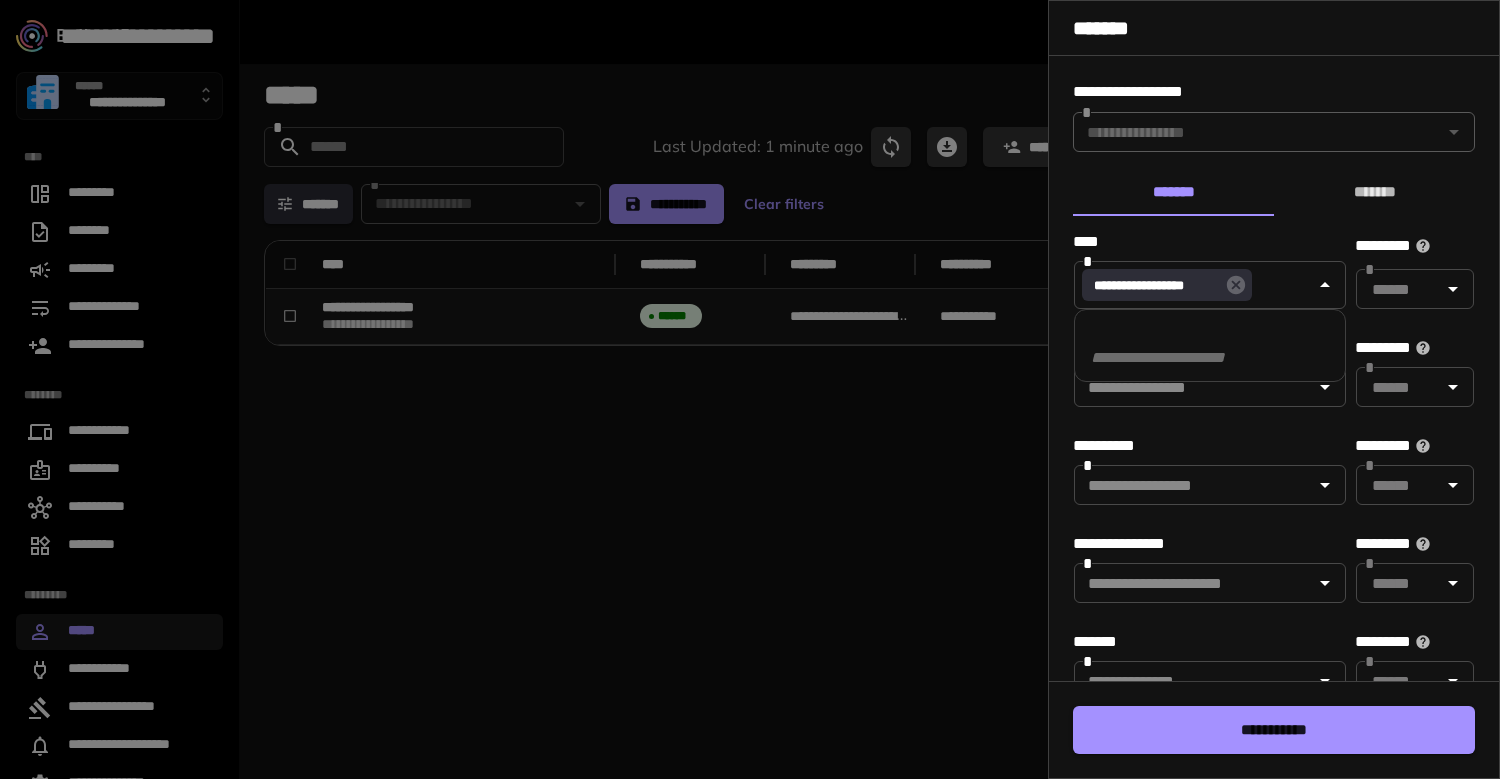 click on "[LAST] [FIRST]" at bounding box center [1210, 285] 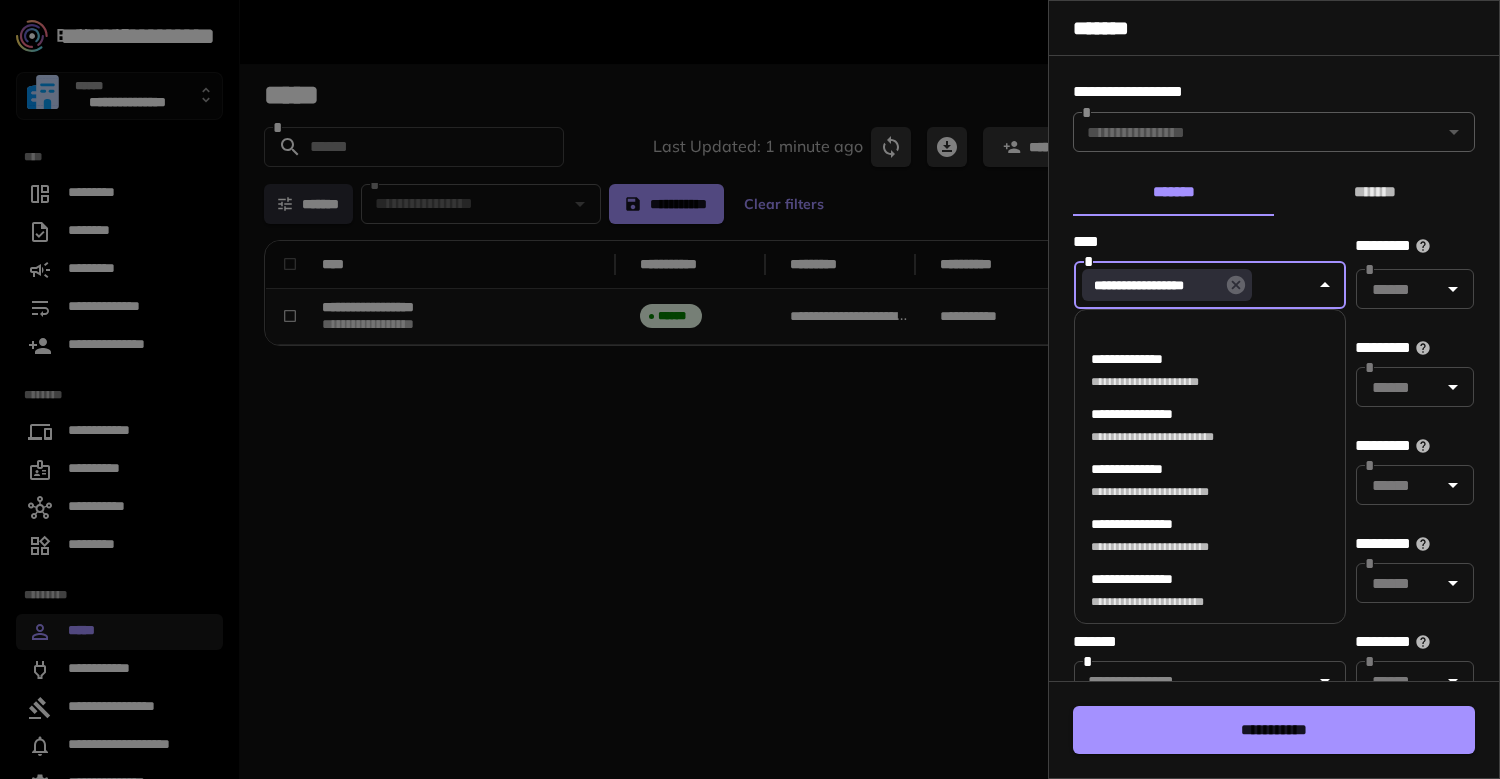 scroll, scrollTop: 6572, scrollLeft: 0, axis: vertical 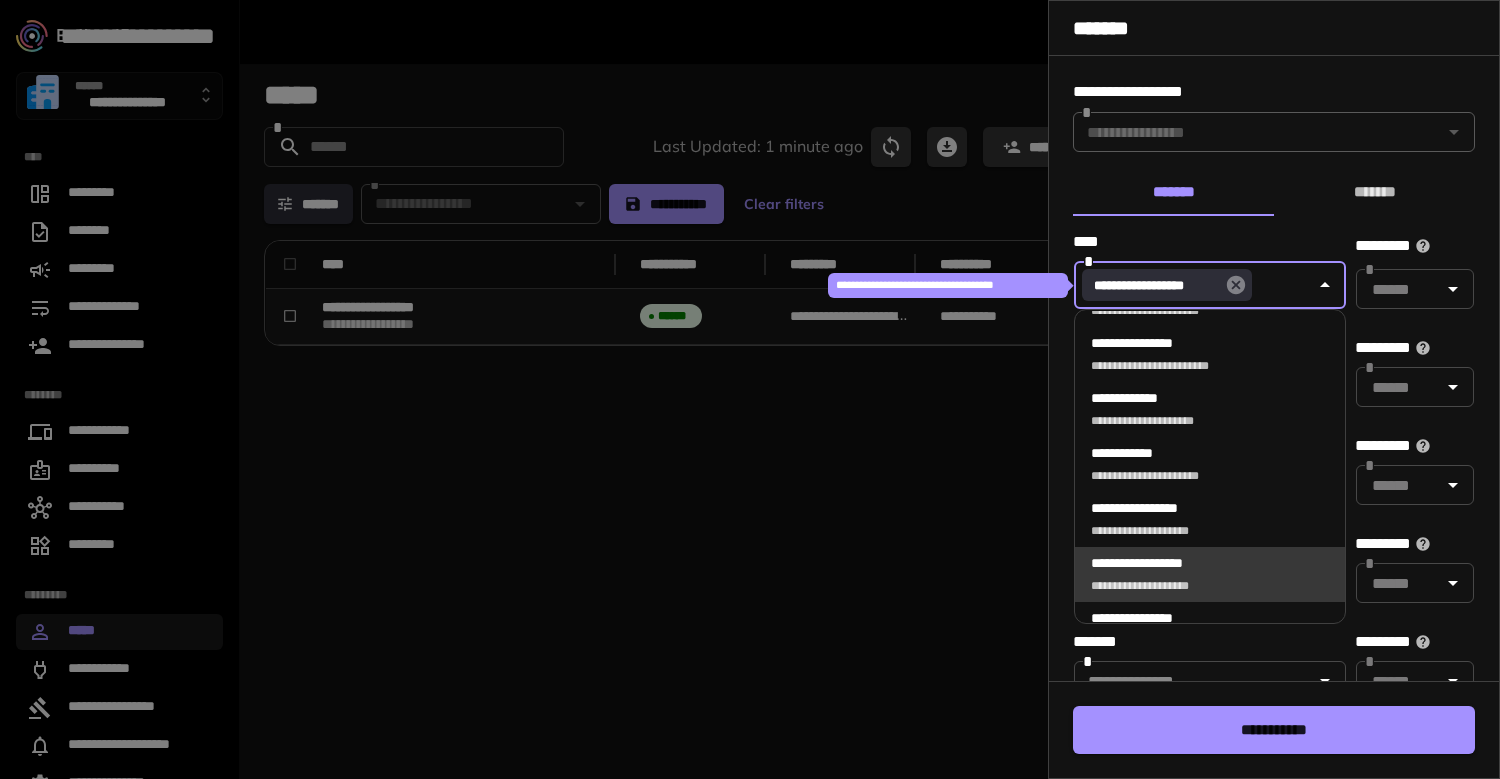 click 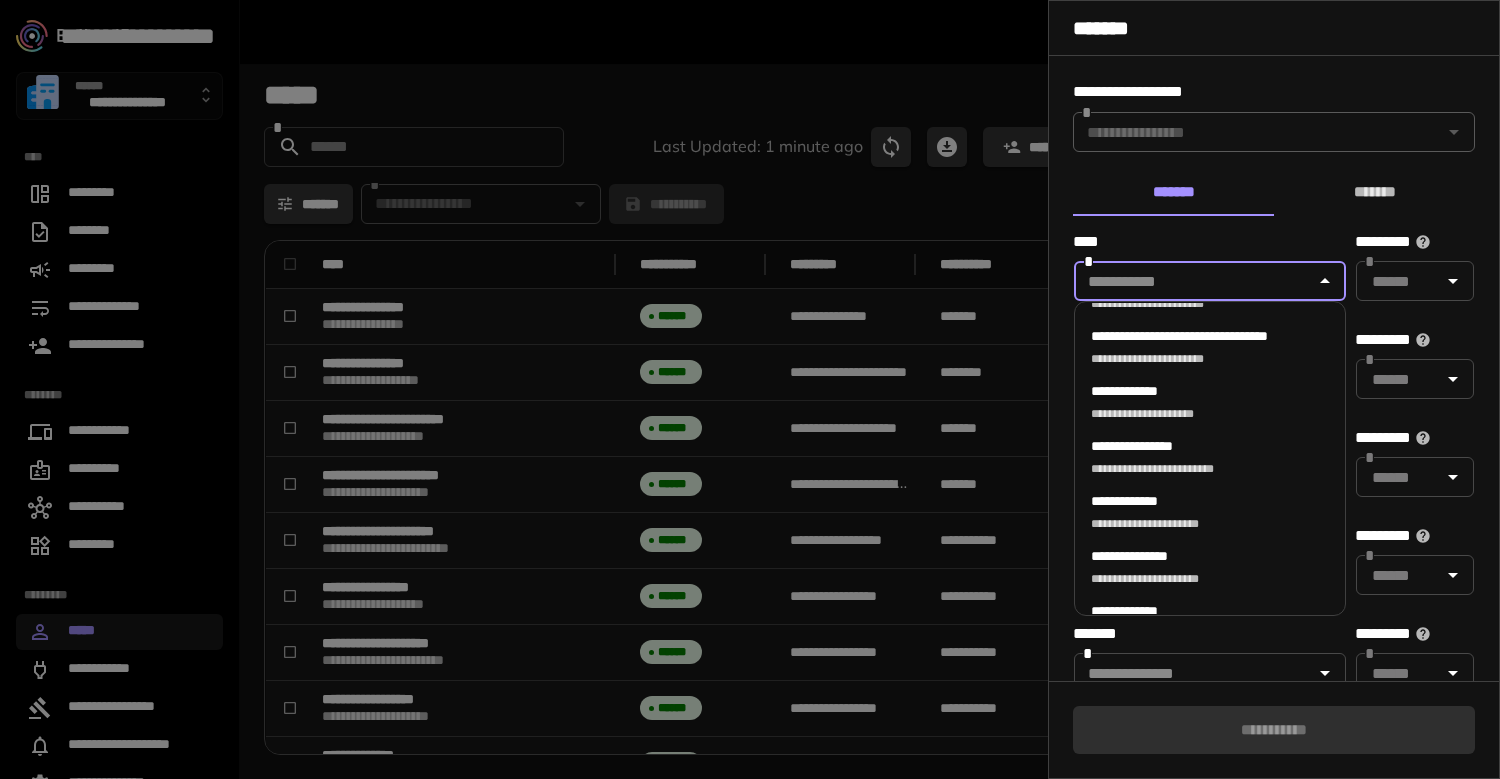 scroll, scrollTop: 3169, scrollLeft: 0, axis: vertical 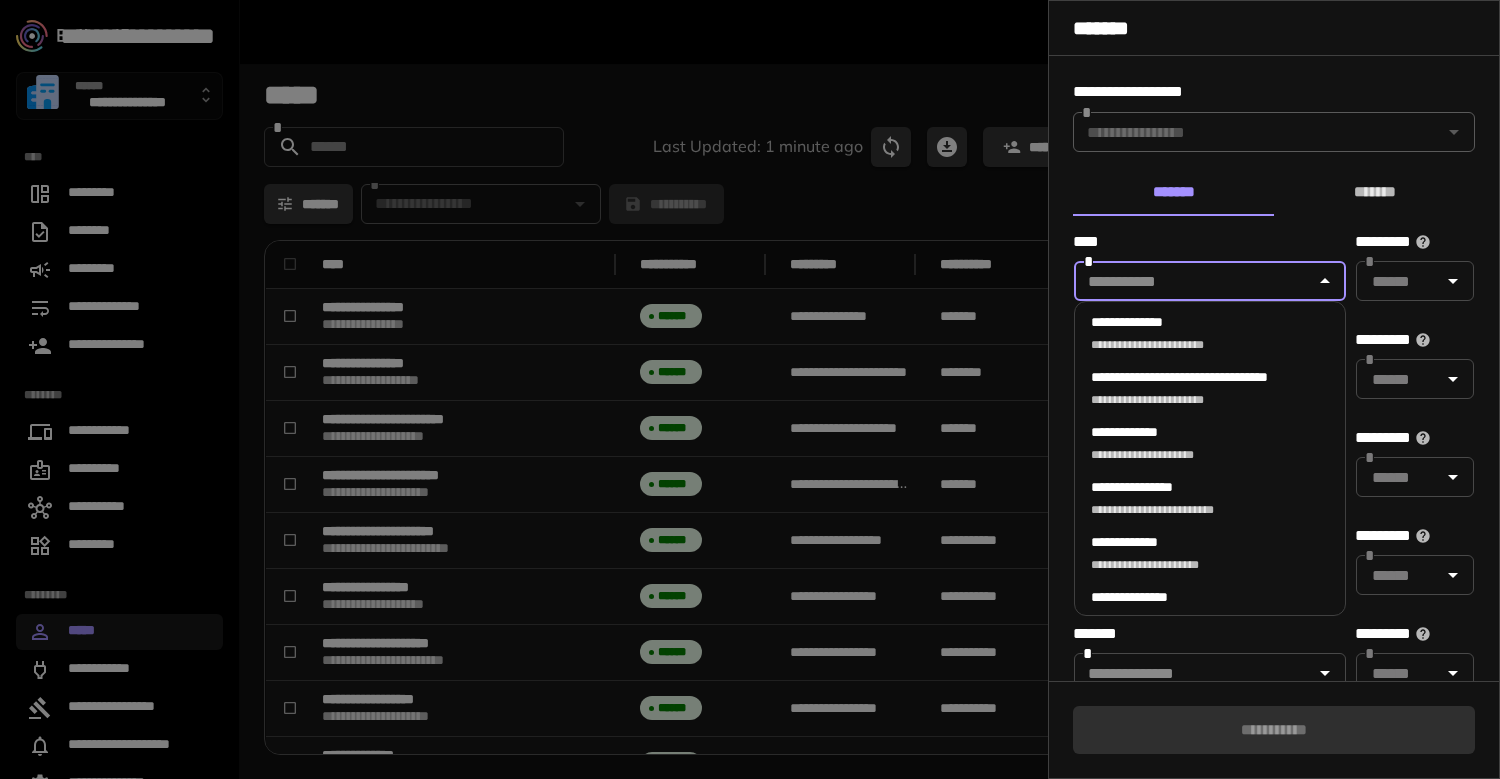 click on "**********" at bounding box center [1147, 399] 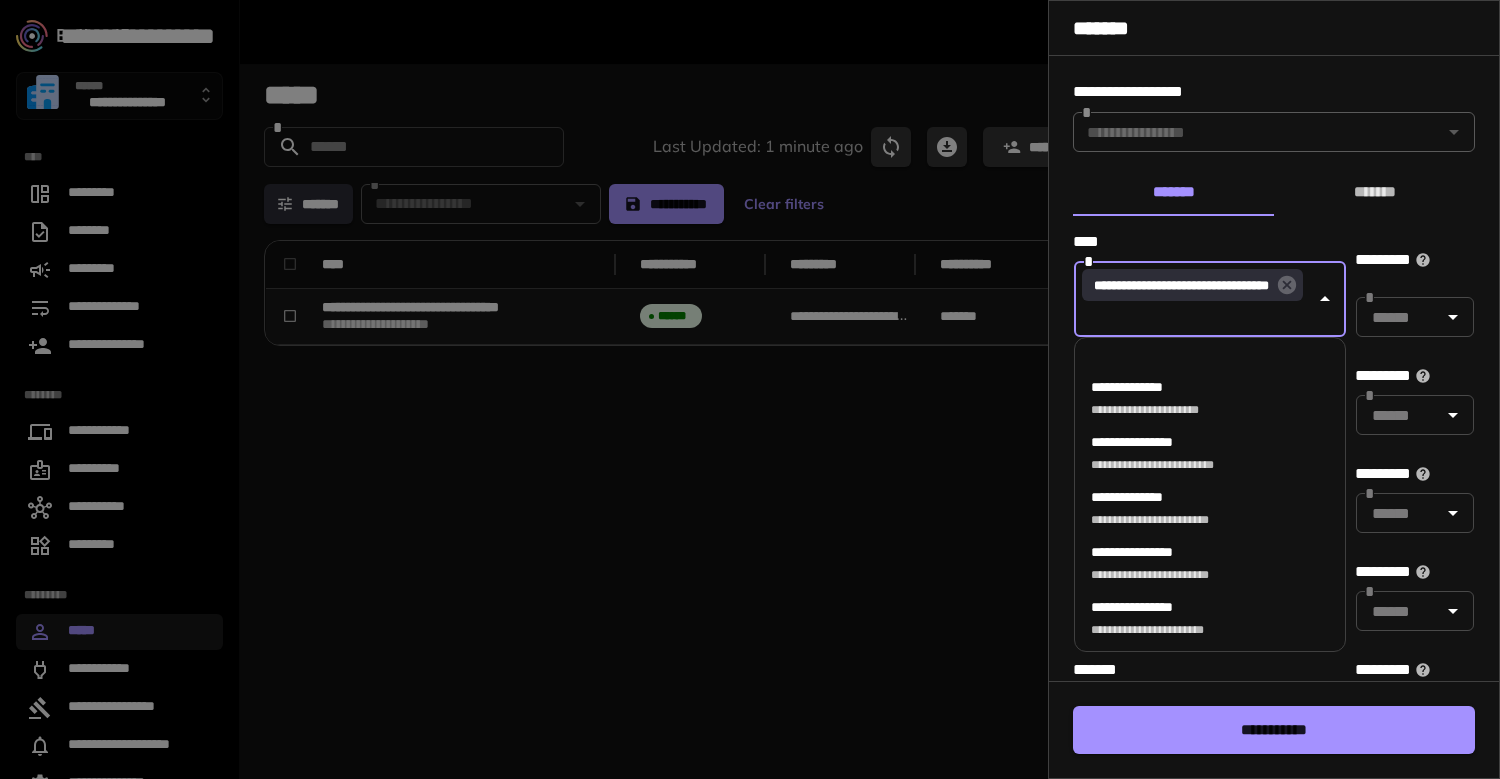 click at bounding box center [750, 389] 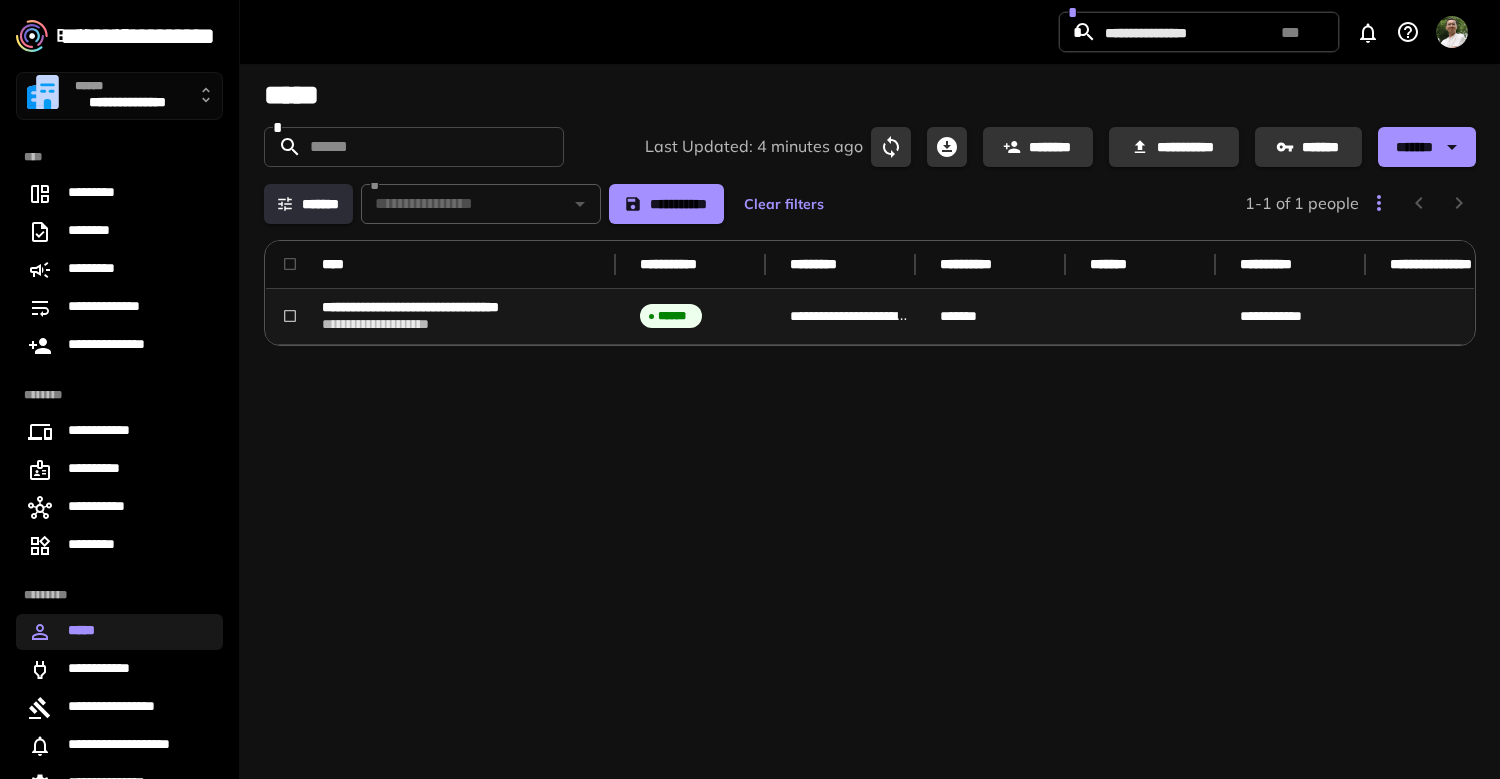 click on "[FIRST] [LAST] [COUNT] of [TOTAL] people [LAST] [FIRST] [PHONE] [EMAIL] [DOB] [AGE] [SSN] [DLN] [CCNUM] [PASSPORT]" at bounding box center [870, 268] 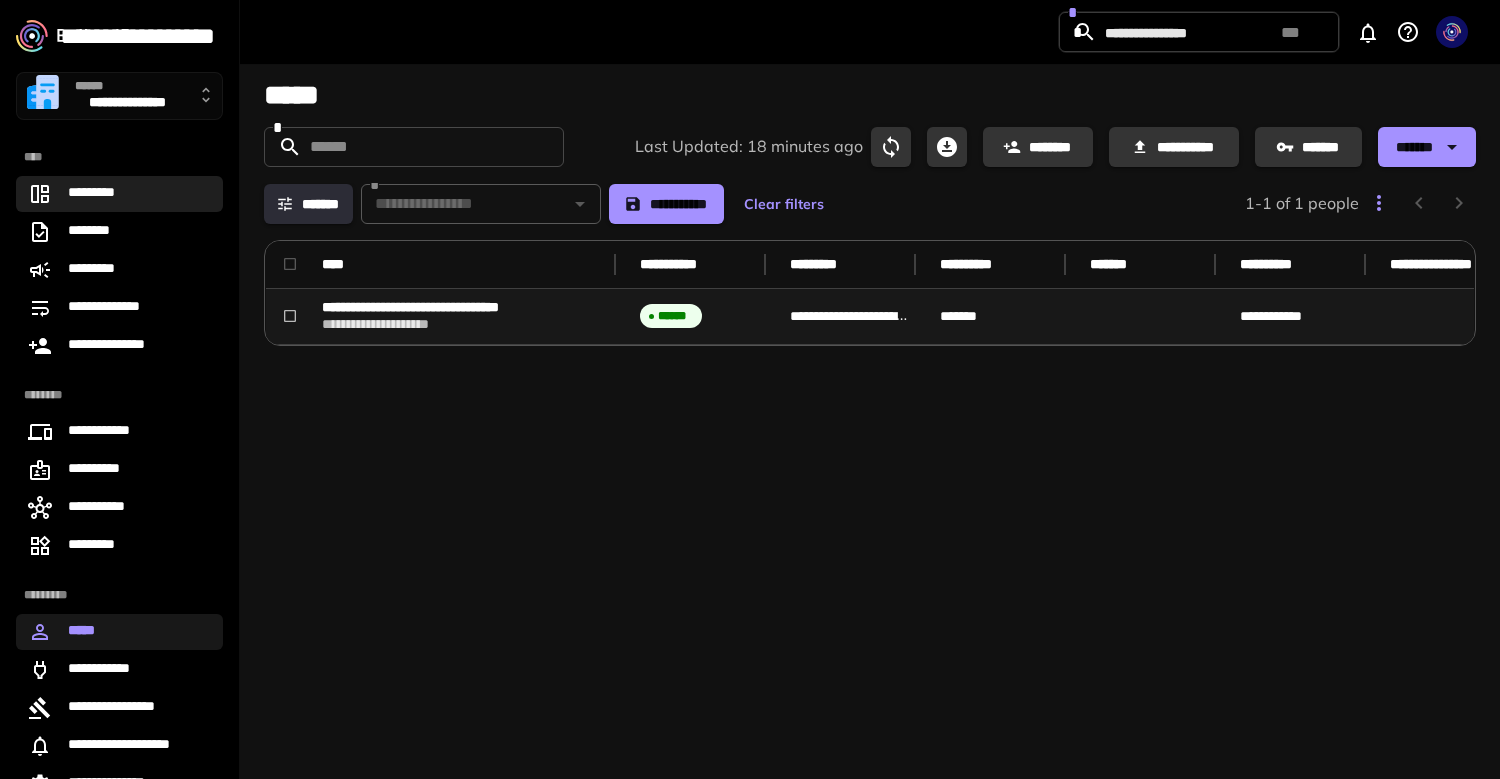 click on "*********" at bounding box center [119, 194] 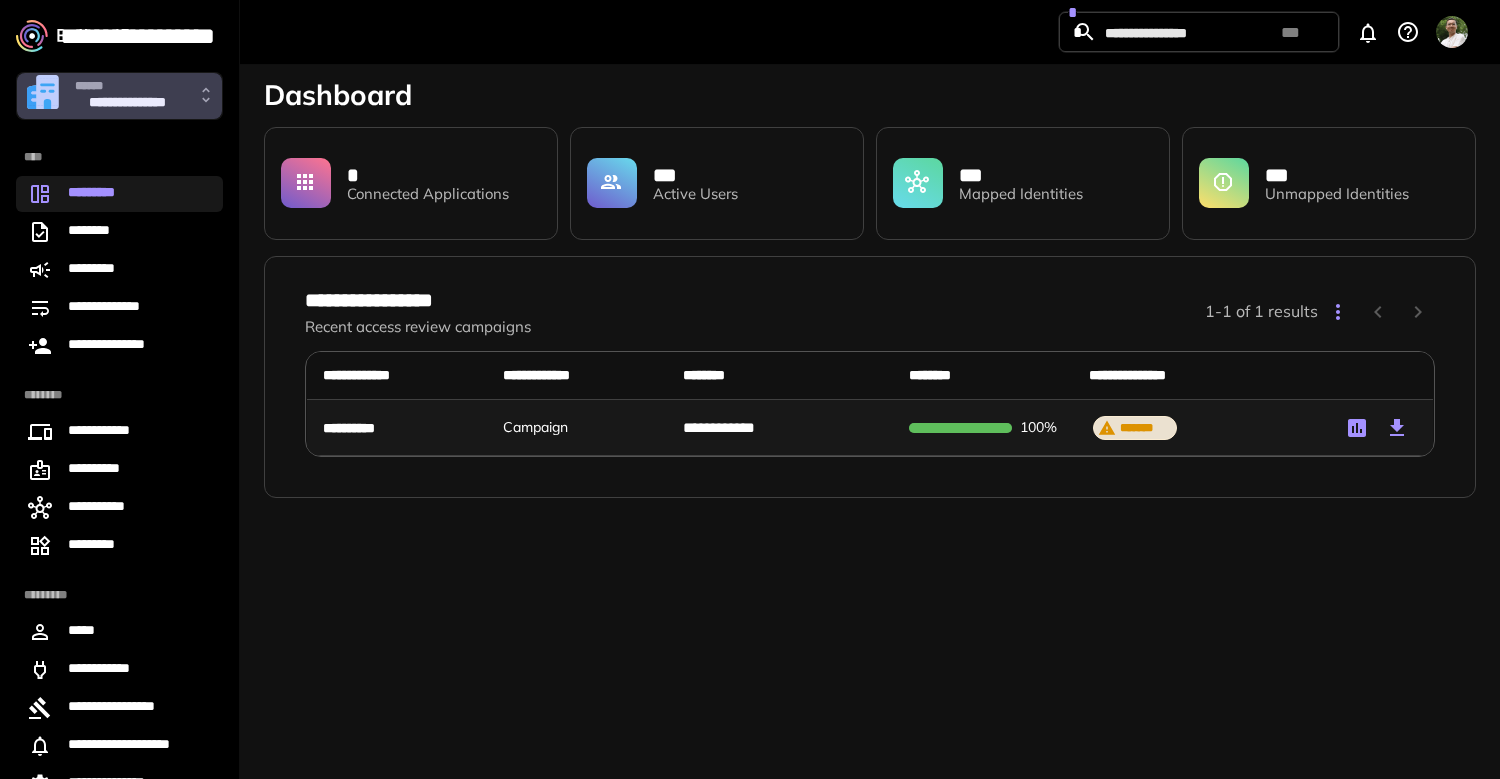 click on "**********" at bounding box center [119, 96] 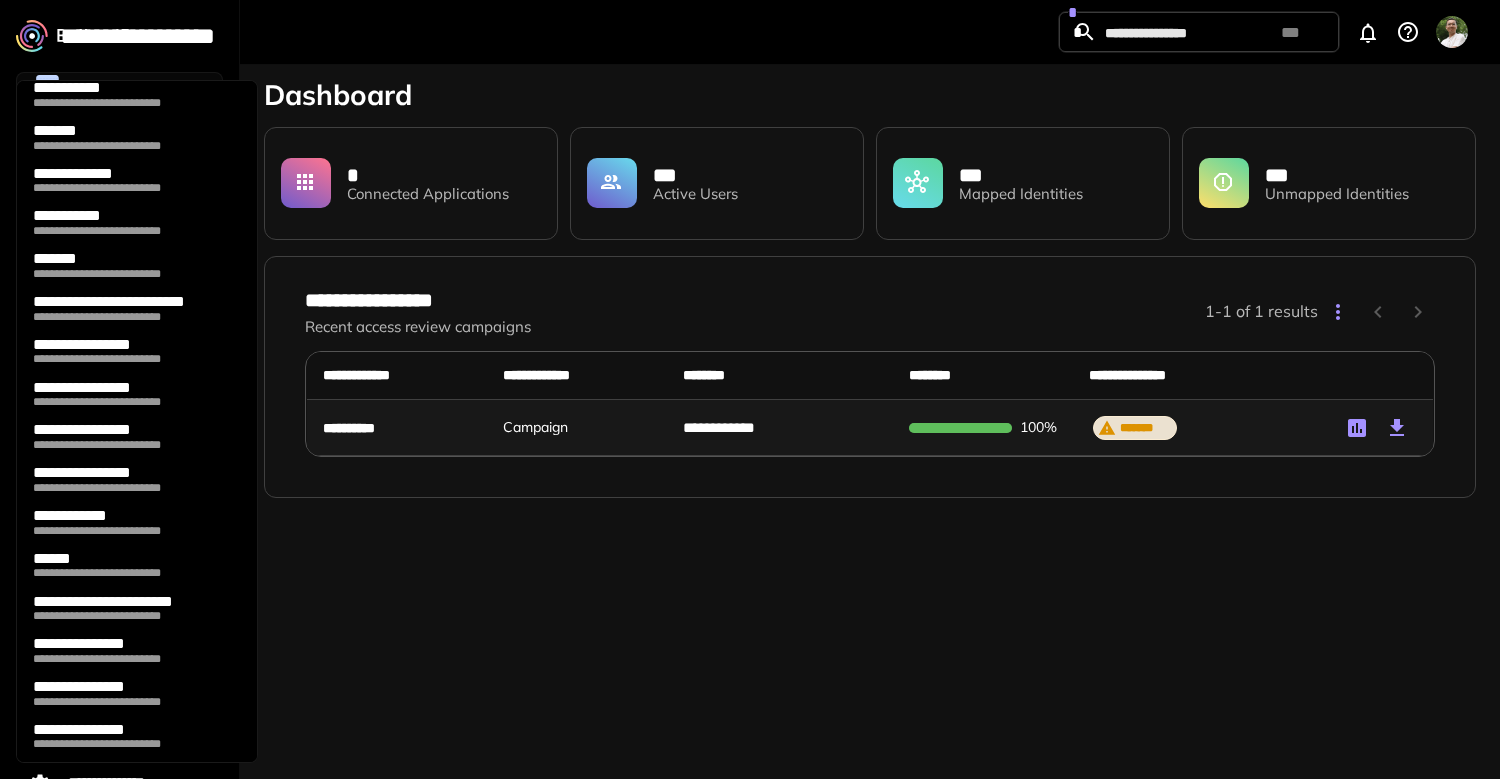 scroll, scrollTop: 191, scrollLeft: 0, axis: vertical 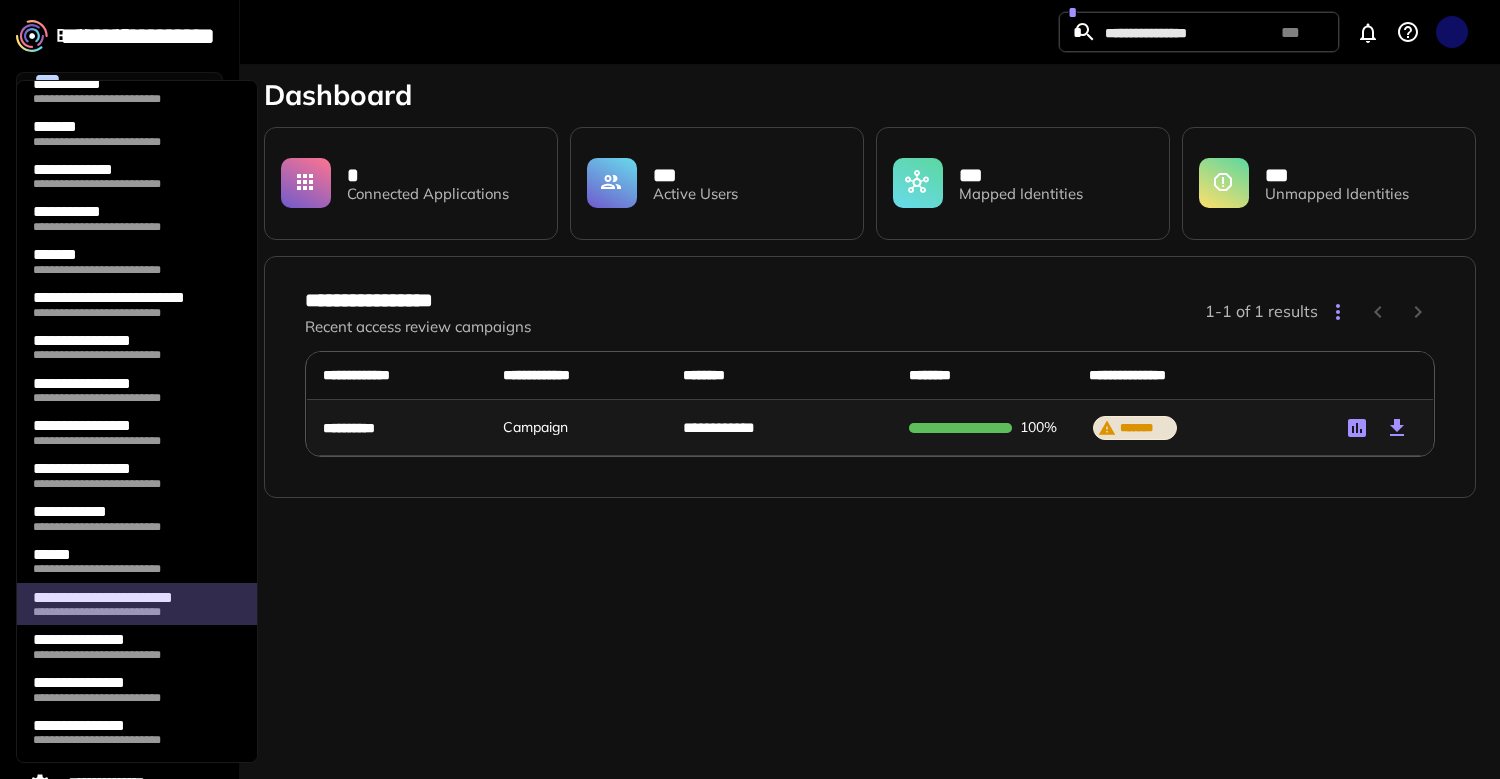 click on "**********" at bounding box center (129, 598) 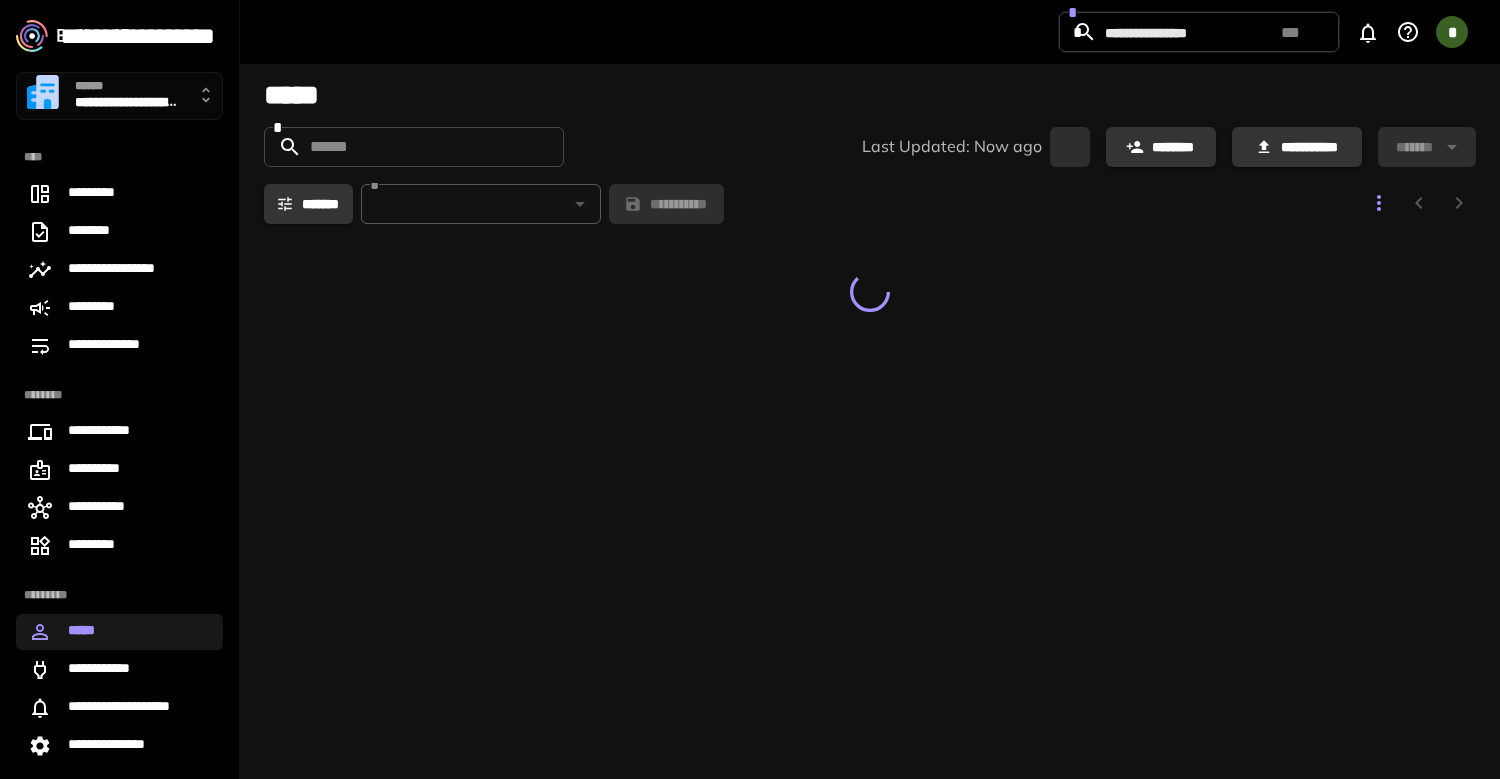 scroll, scrollTop: 0, scrollLeft: 0, axis: both 